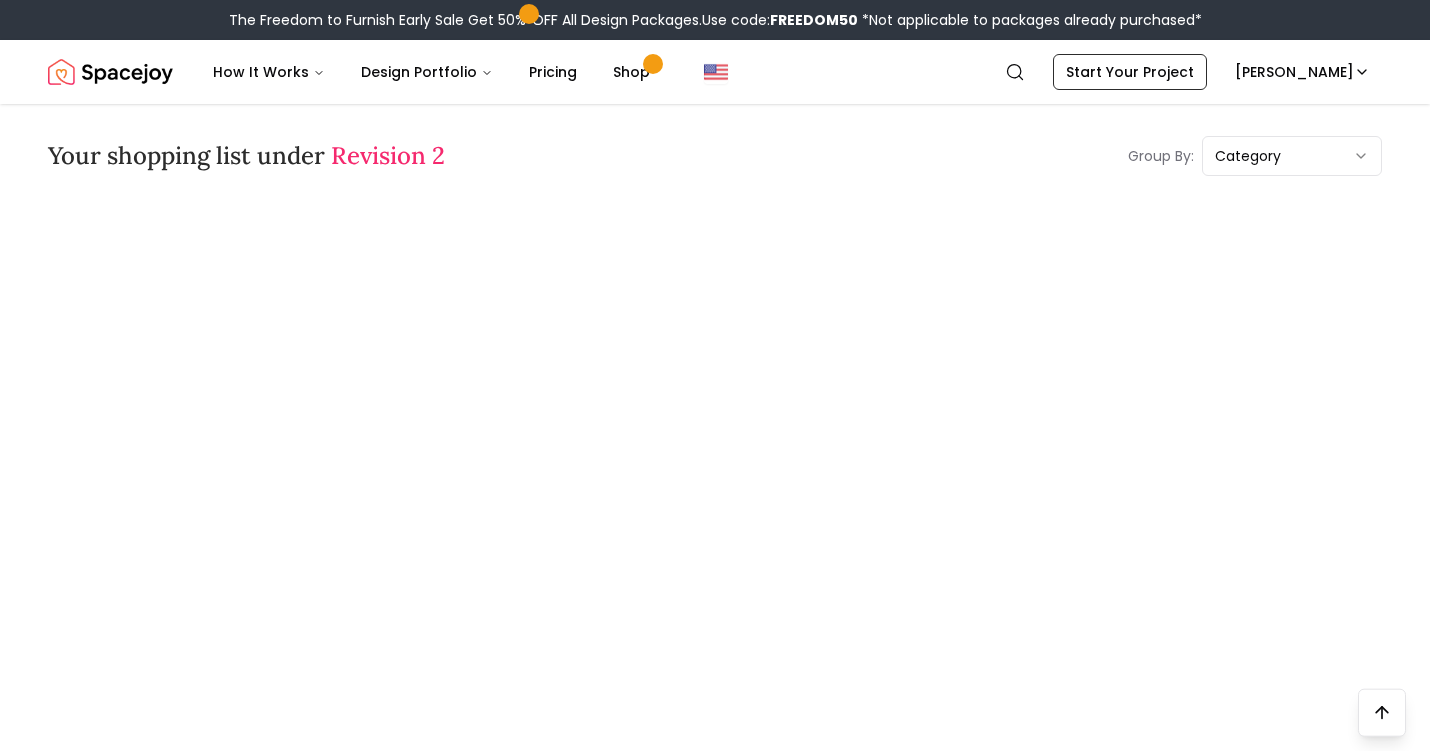 scroll, scrollTop: 0, scrollLeft: 0, axis: both 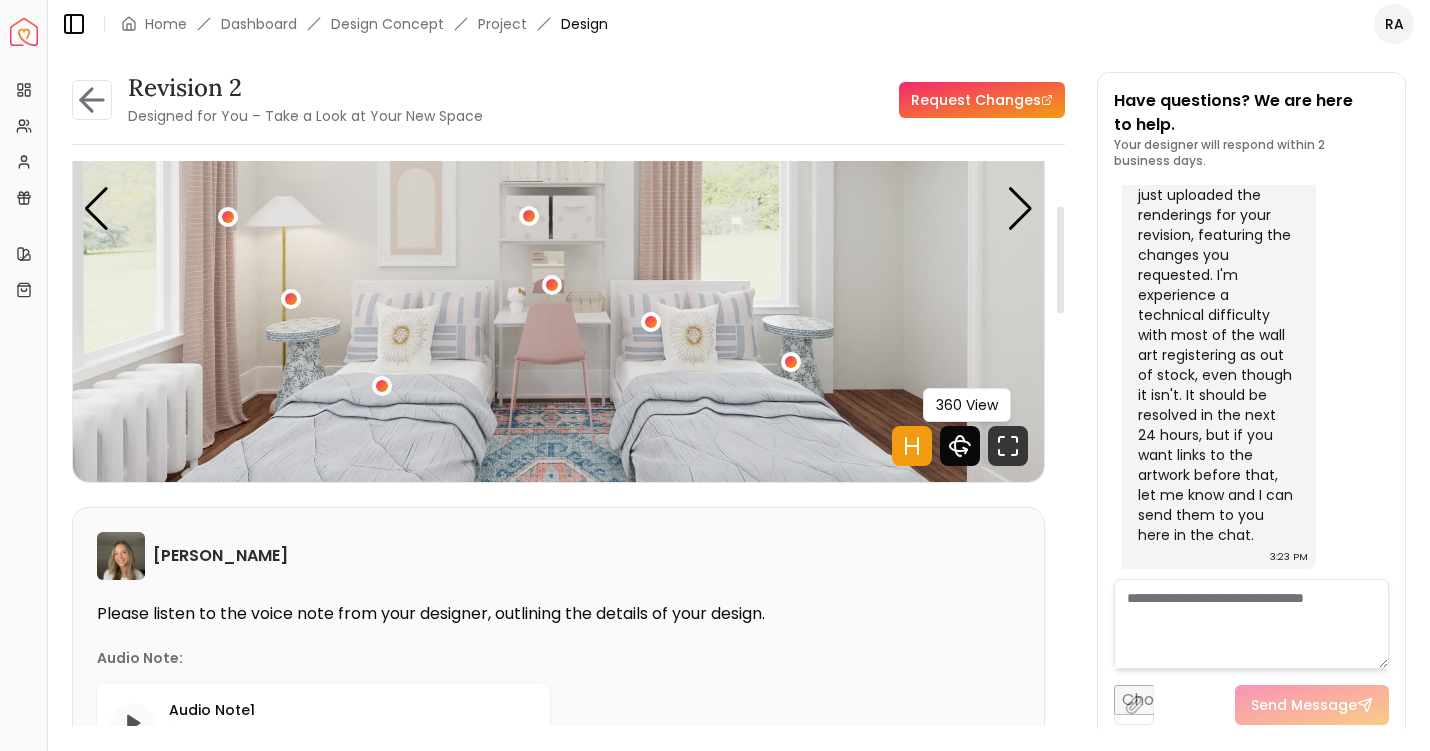 click 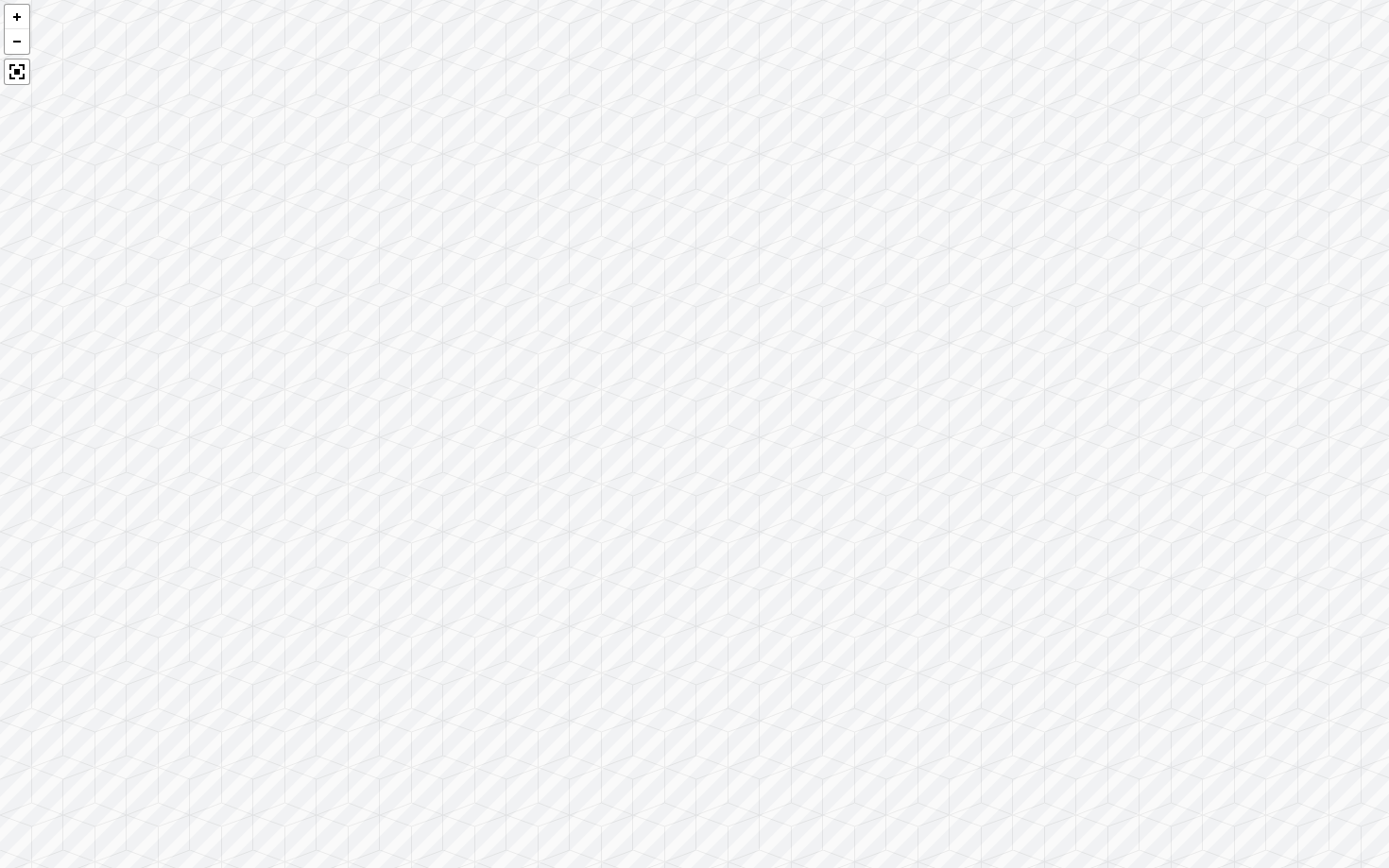 click at bounding box center [694, 434] 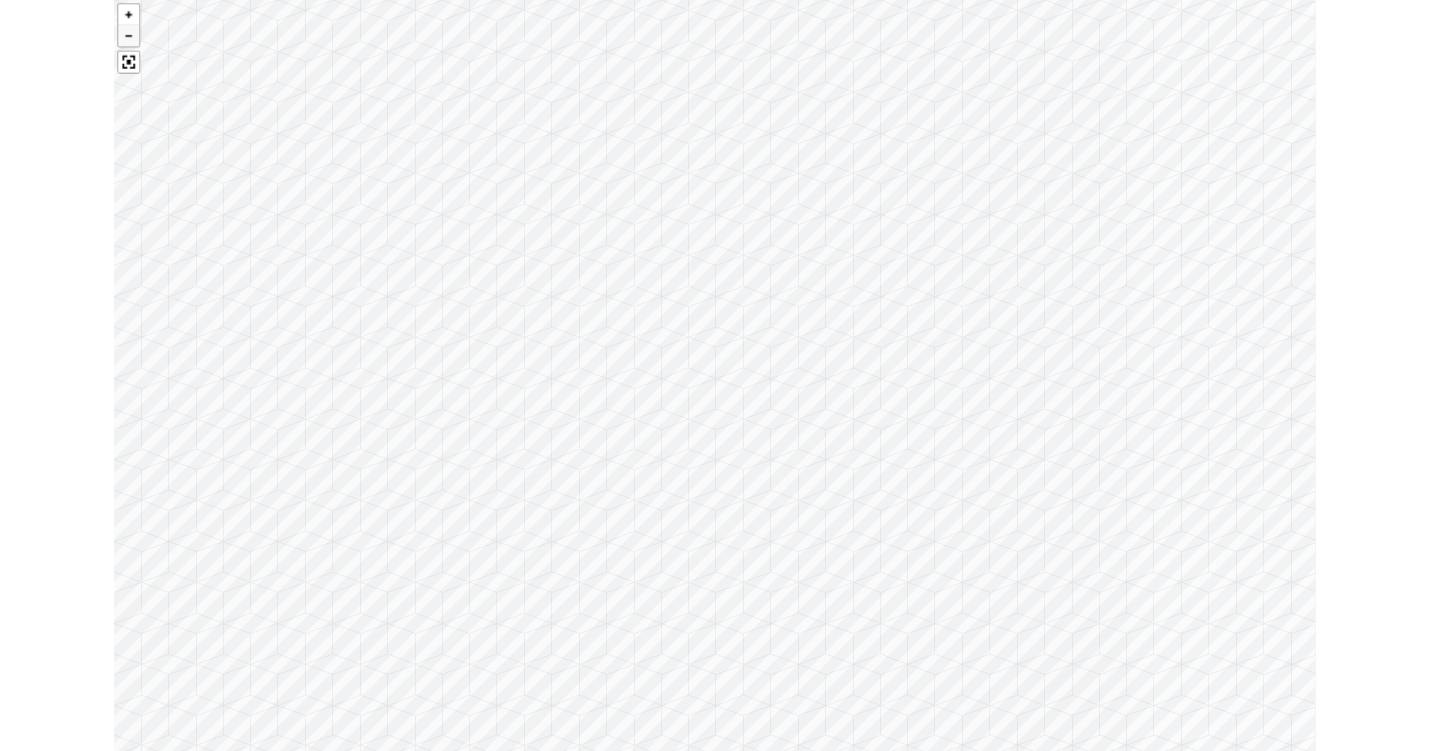 scroll, scrollTop: 1750, scrollLeft: 0, axis: vertical 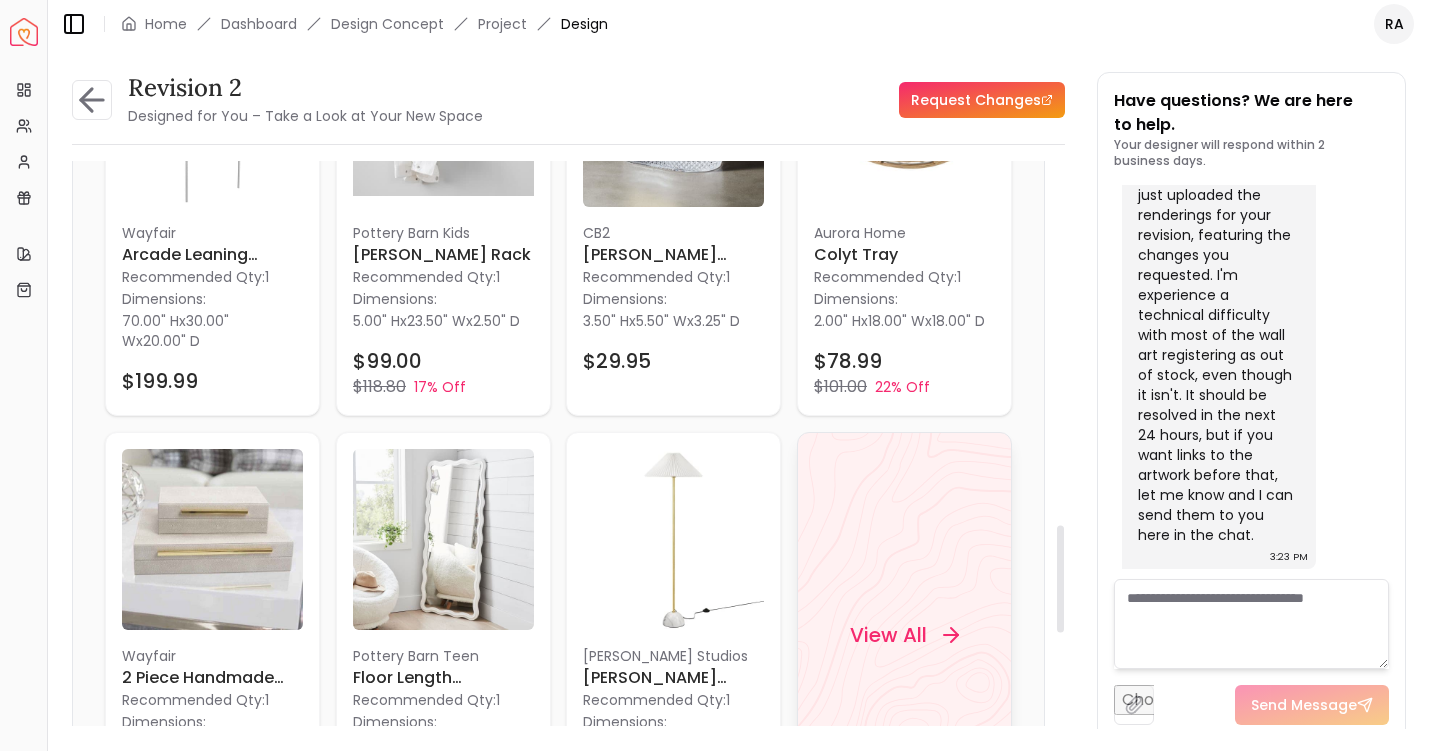 click on "View All" at bounding box center (904, 635) 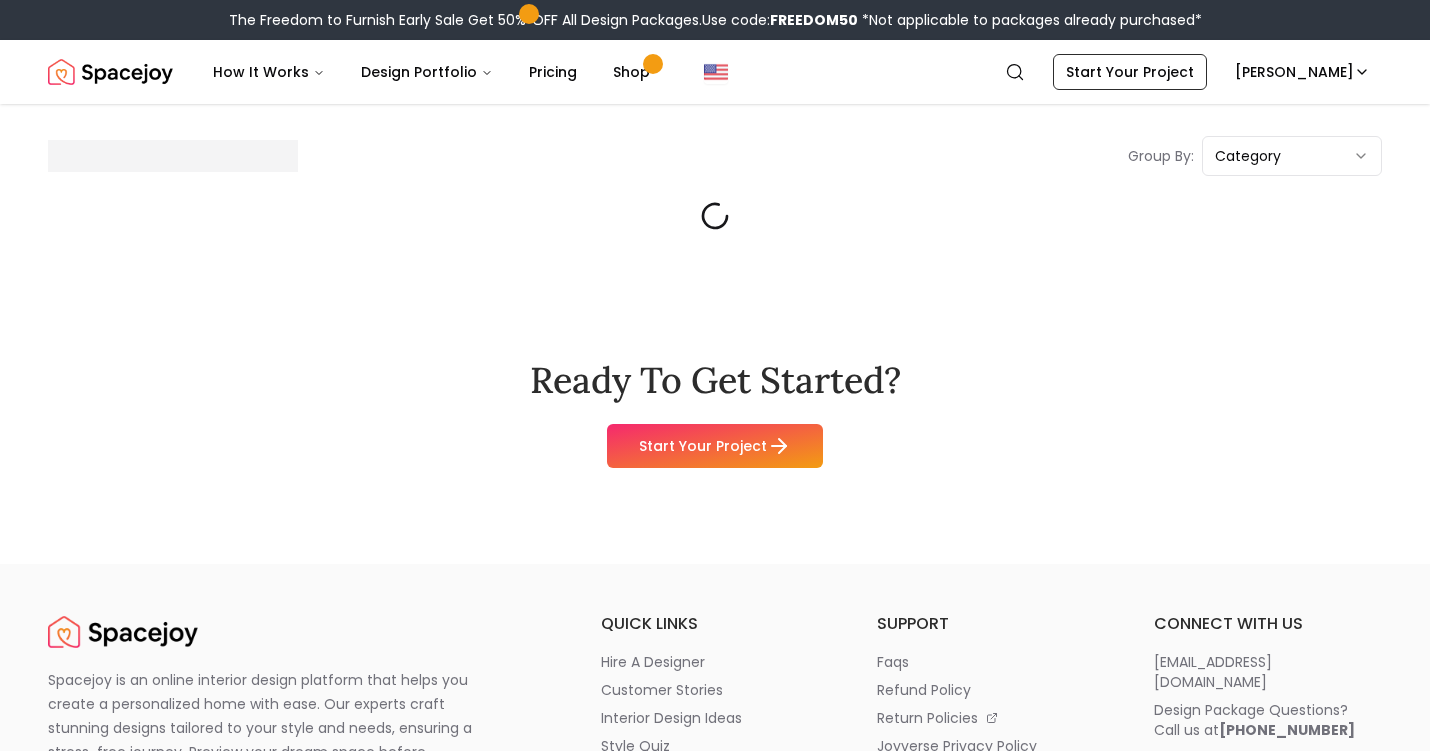 scroll, scrollTop: 0, scrollLeft: 0, axis: both 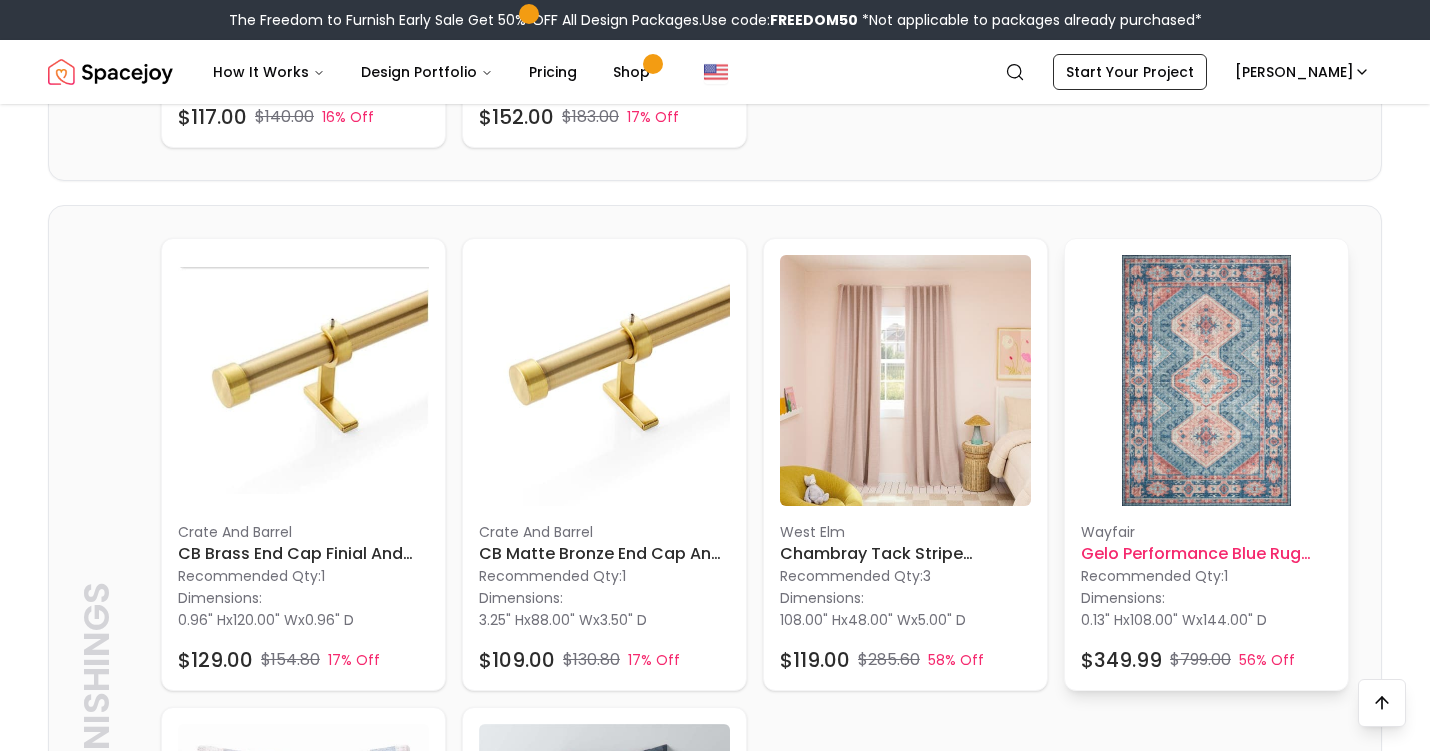 click at bounding box center [1206, 380] 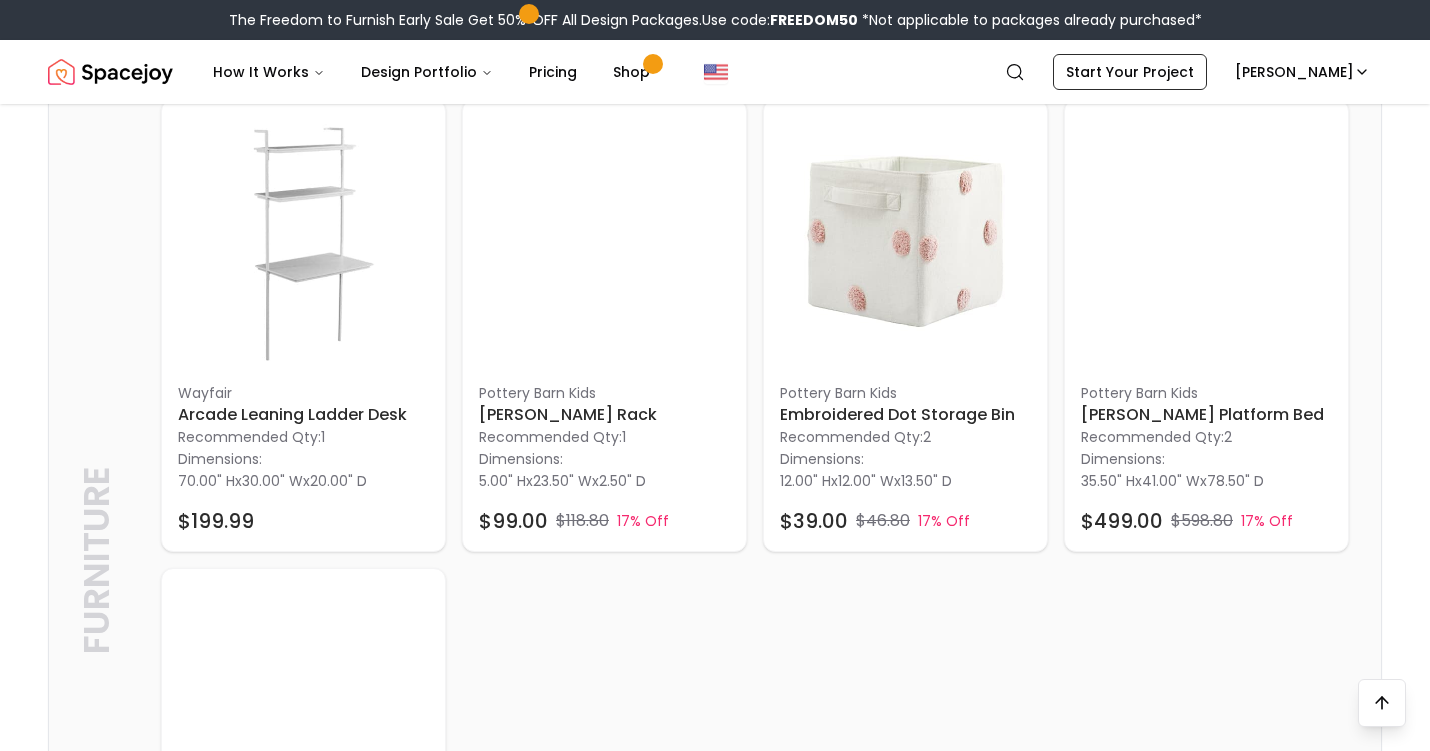 scroll, scrollTop: 619, scrollLeft: 0, axis: vertical 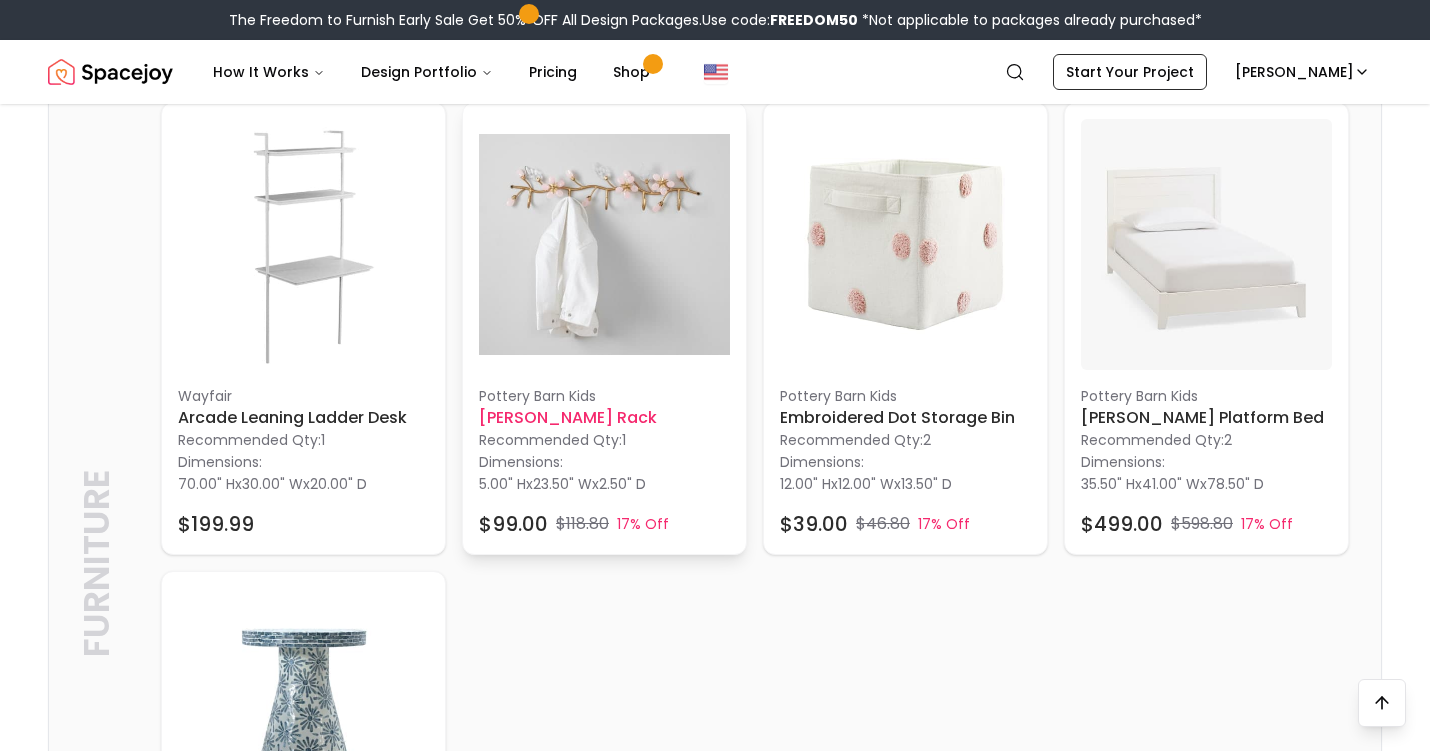 click at bounding box center (604, 244) 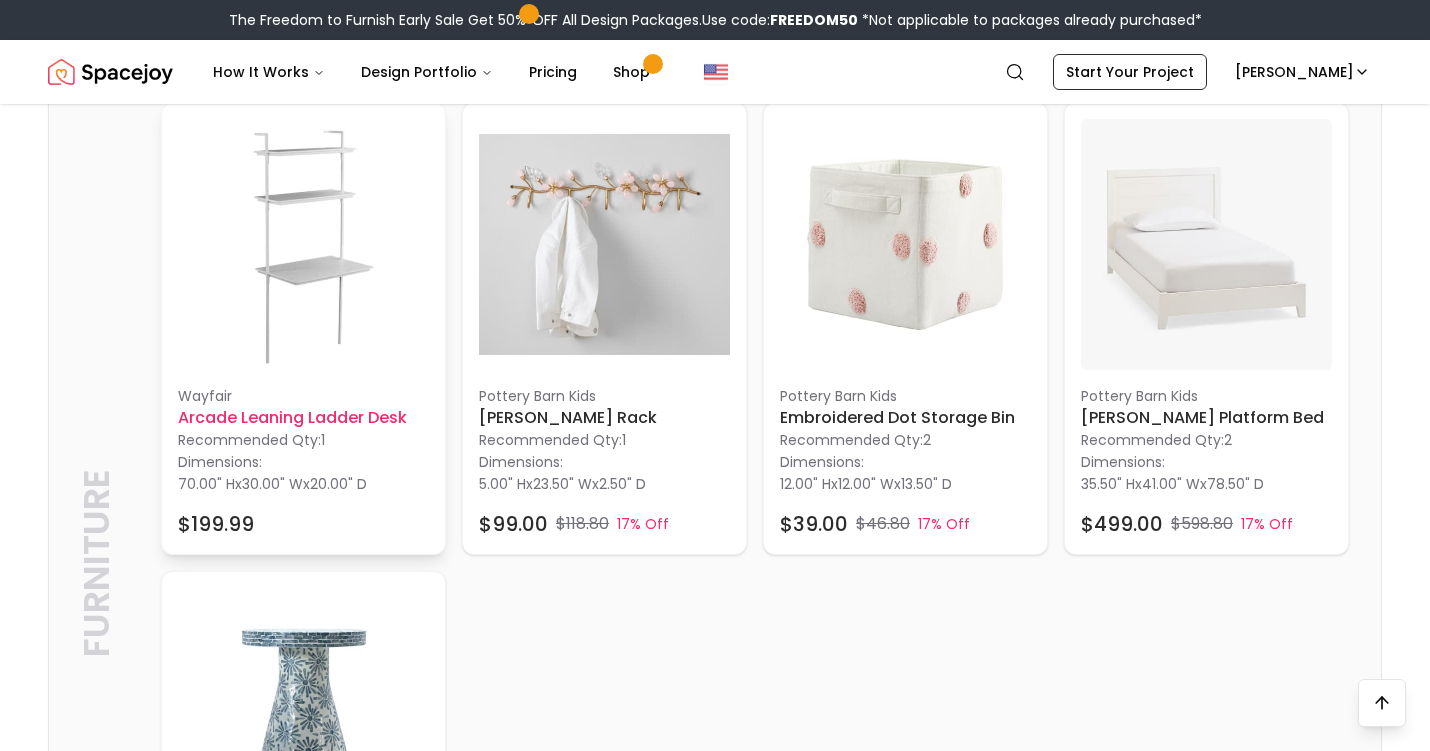 click at bounding box center [303, 244] 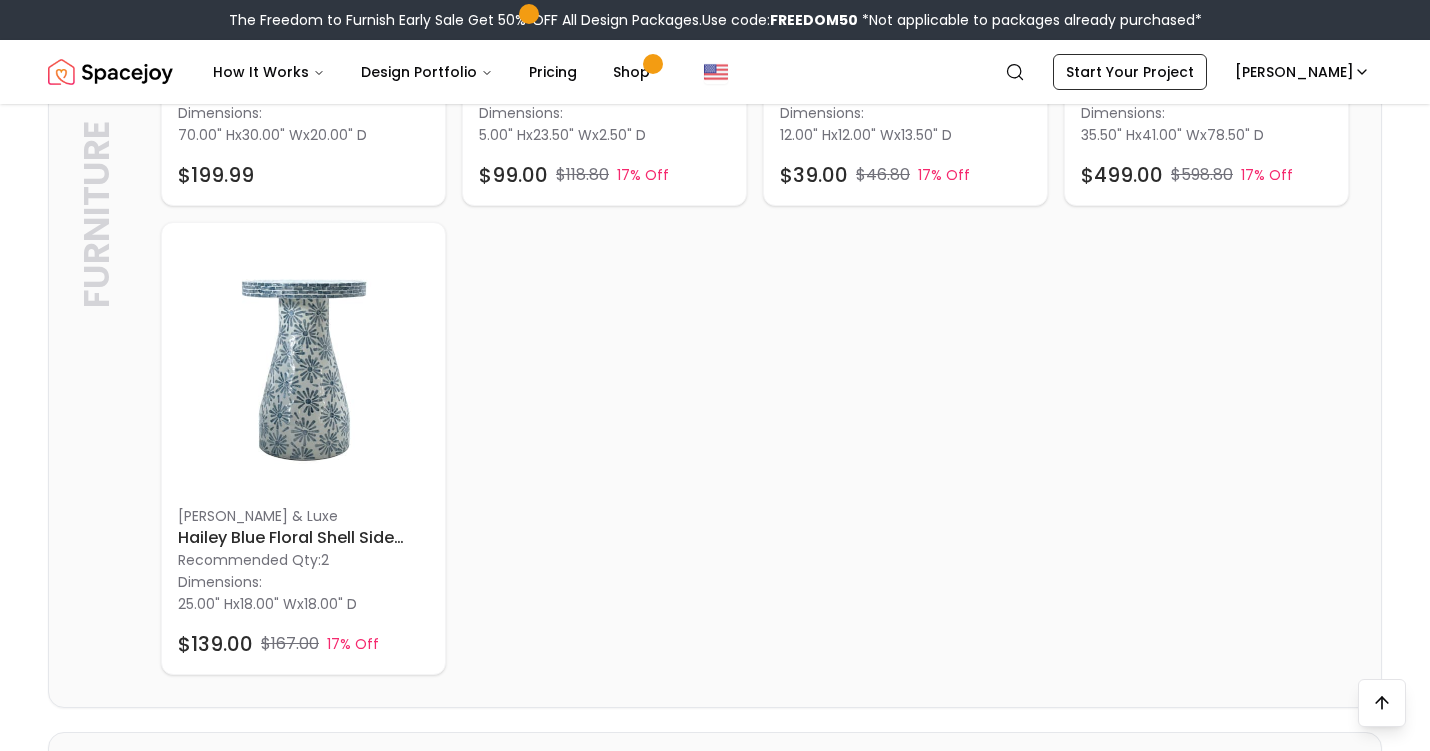 scroll, scrollTop: 1001, scrollLeft: 0, axis: vertical 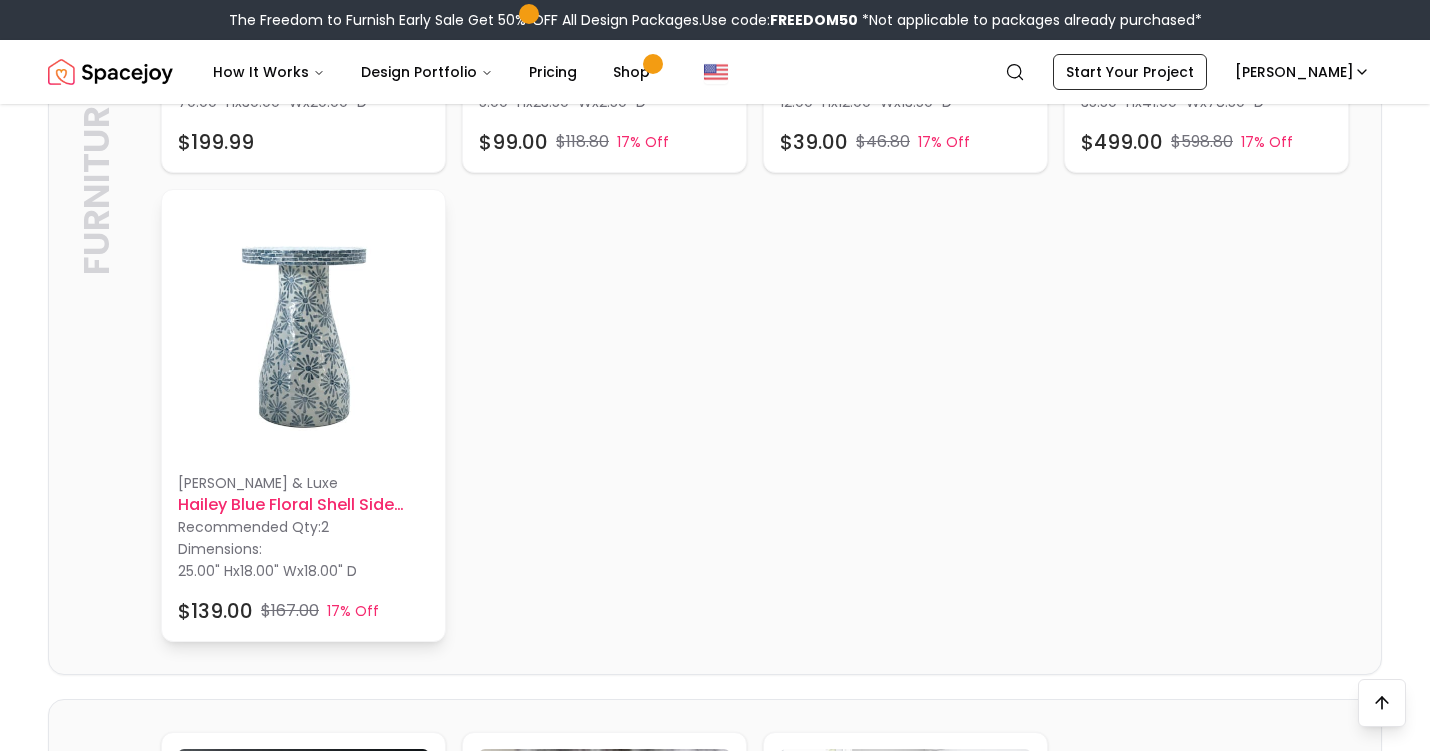 click at bounding box center [303, 331] 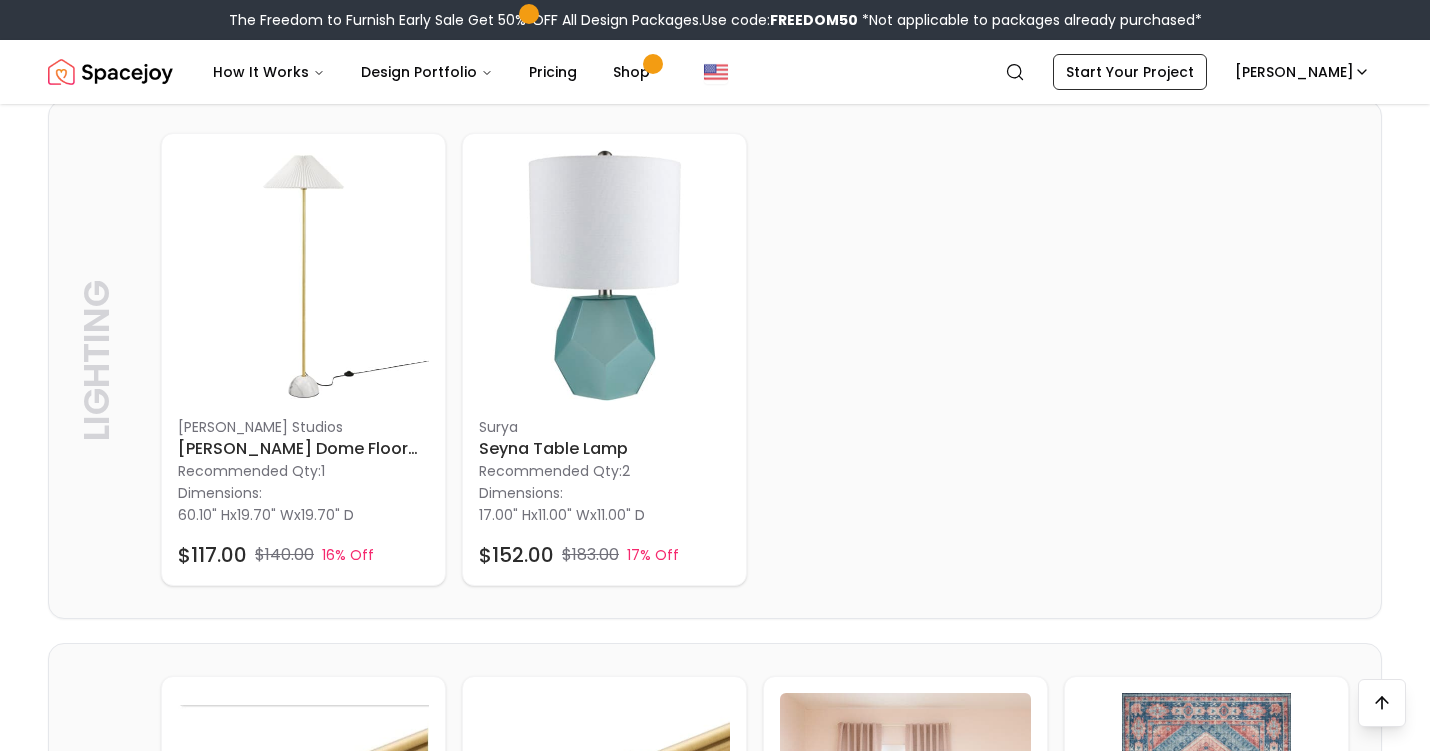 scroll, scrollTop: 2687, scrollLeft: 0, axis: vertical 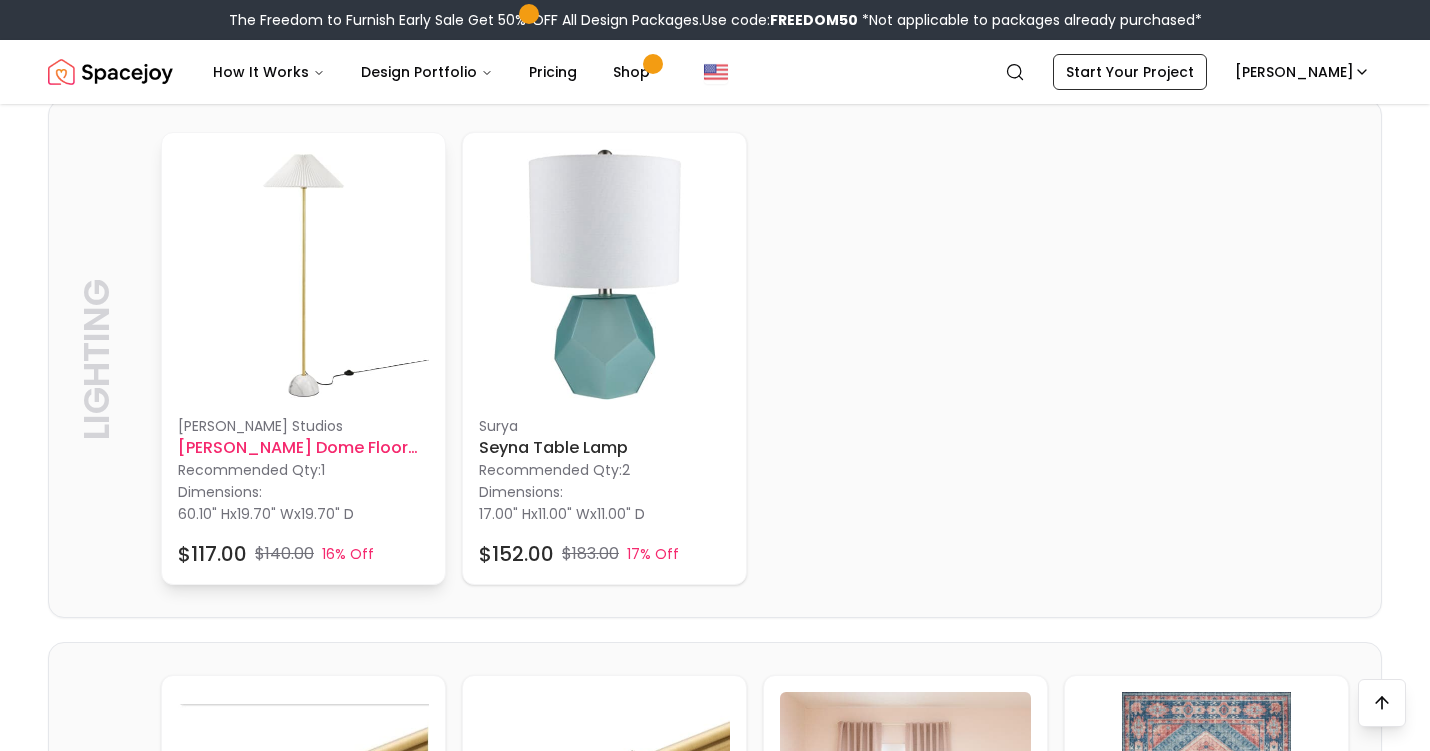 click at bounding box center [303, 274] 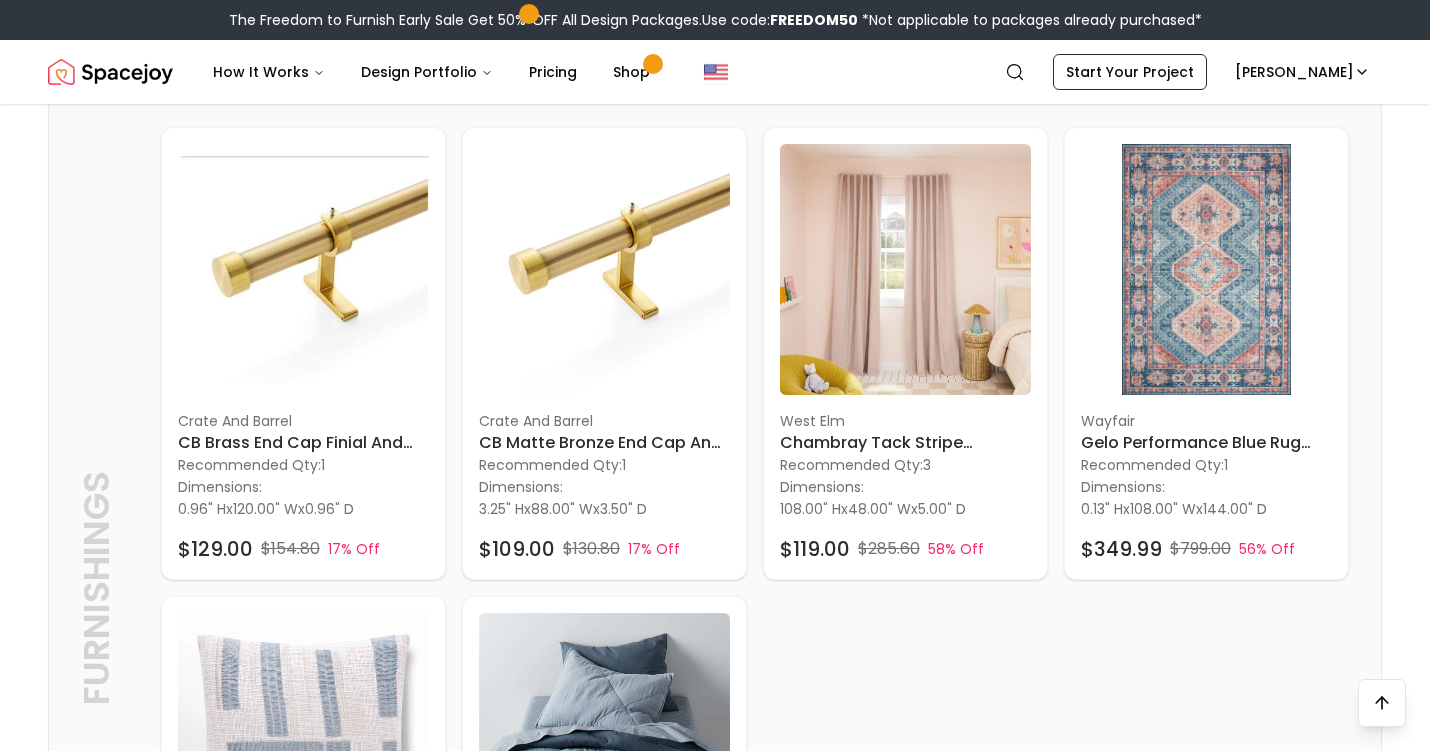 scroll, scrollTop: 3238, scrollLeft: 0, axis: vertical 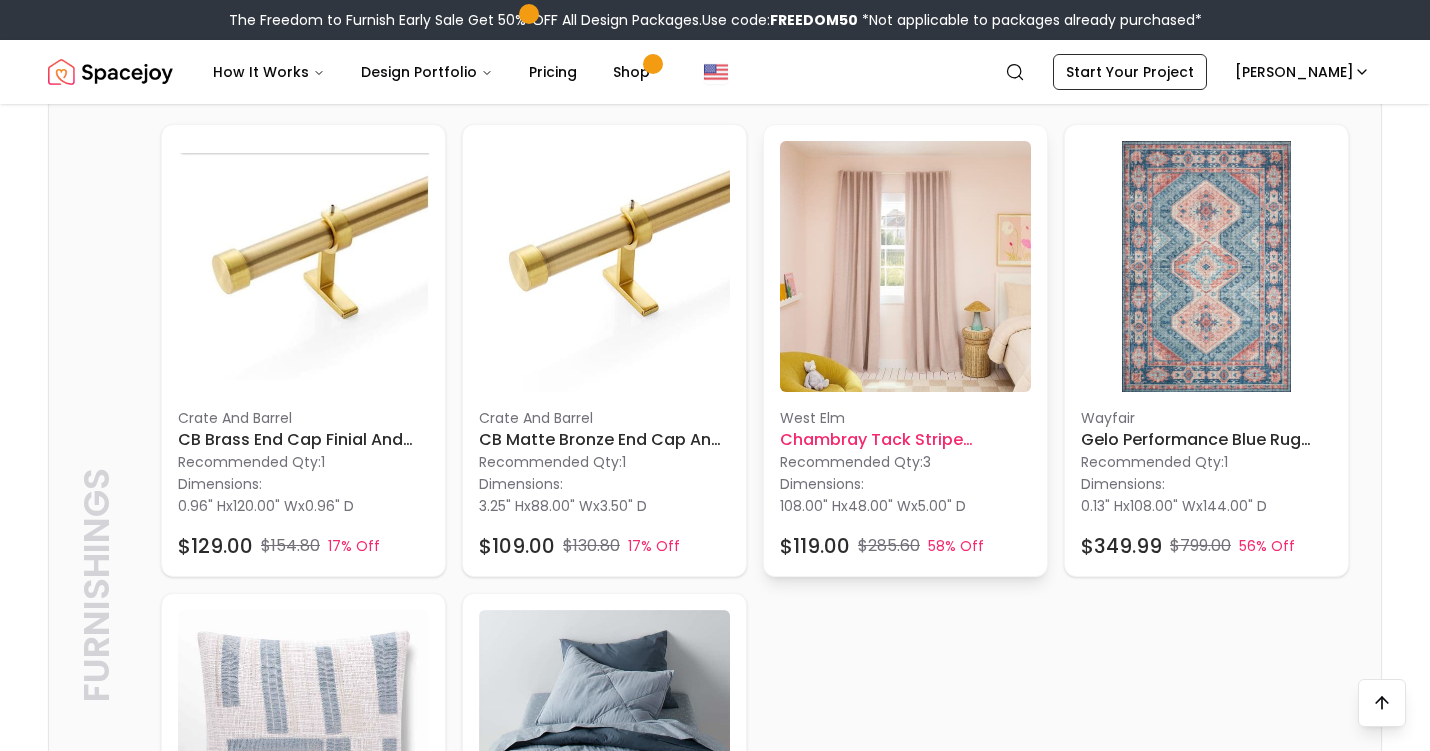 click at bounding box center [905, 266] 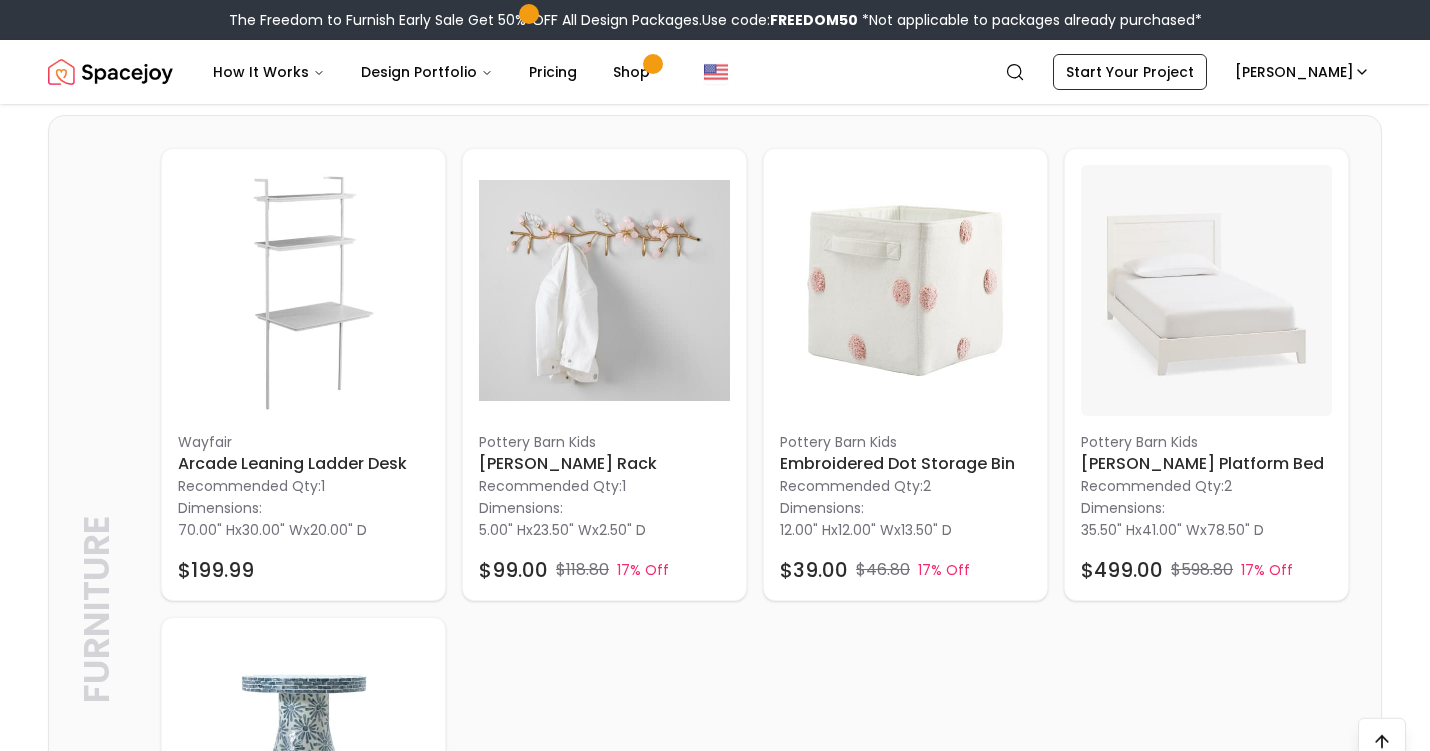 scroll, scrollTop: 576, scrollLeft: 0, axis: vertical 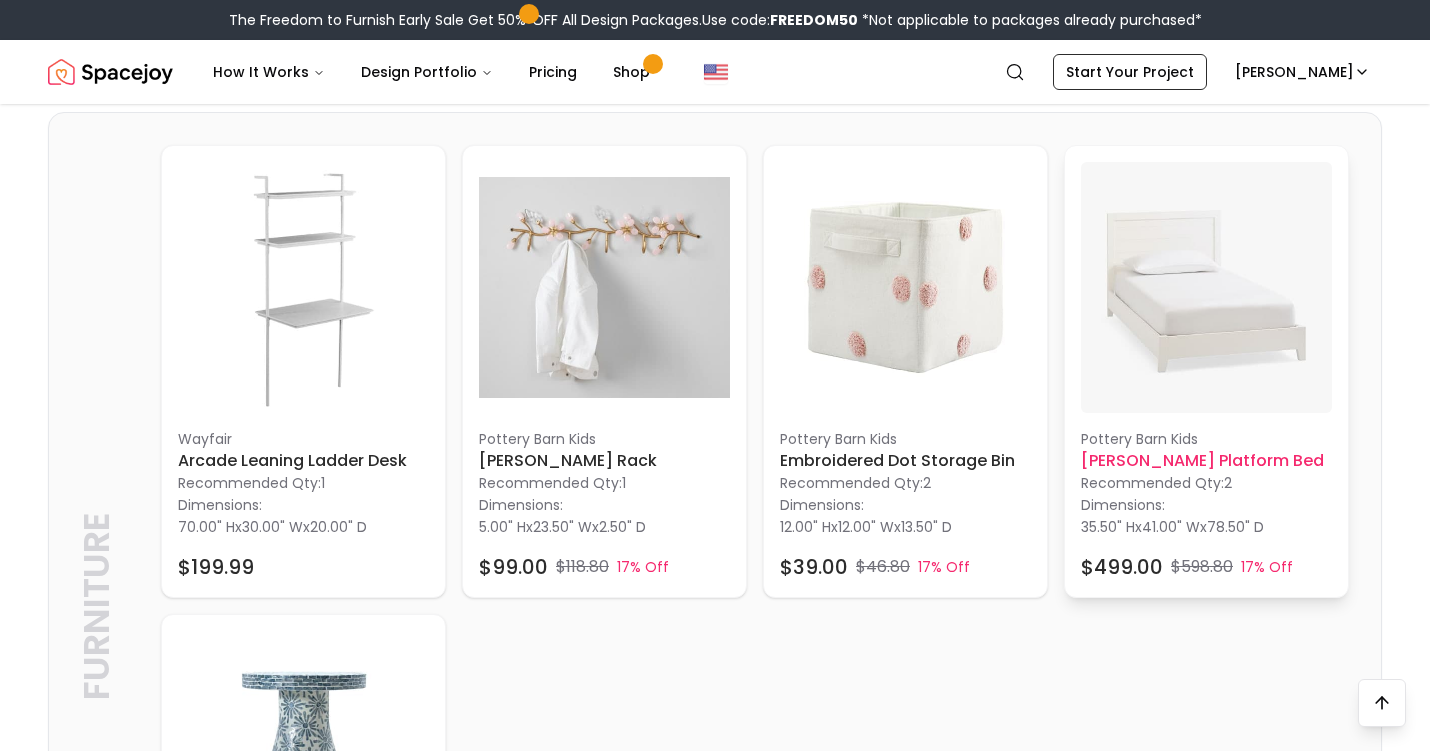 click at bounding box center [1206, 287] 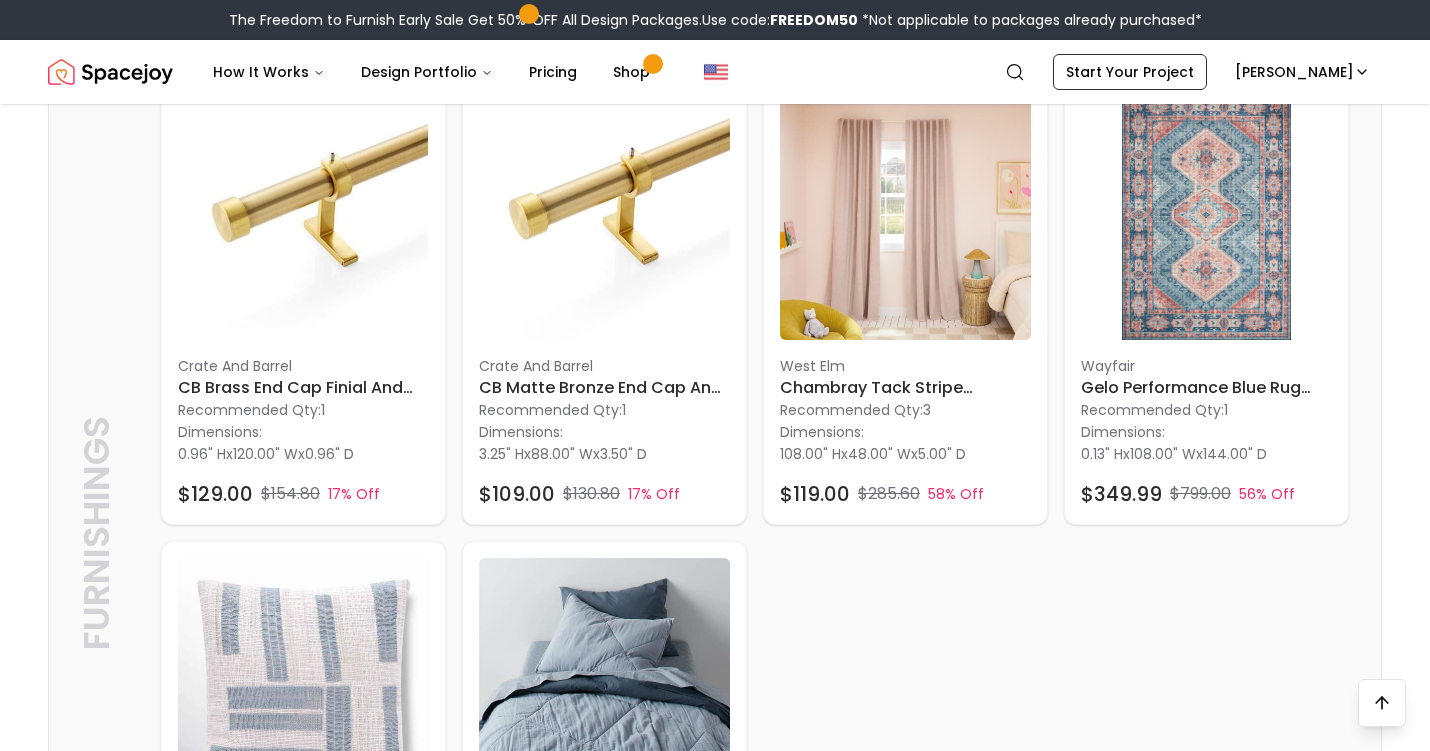 scroll, scrollTop: 3287, scrollLeft: 0, axis: vertical 